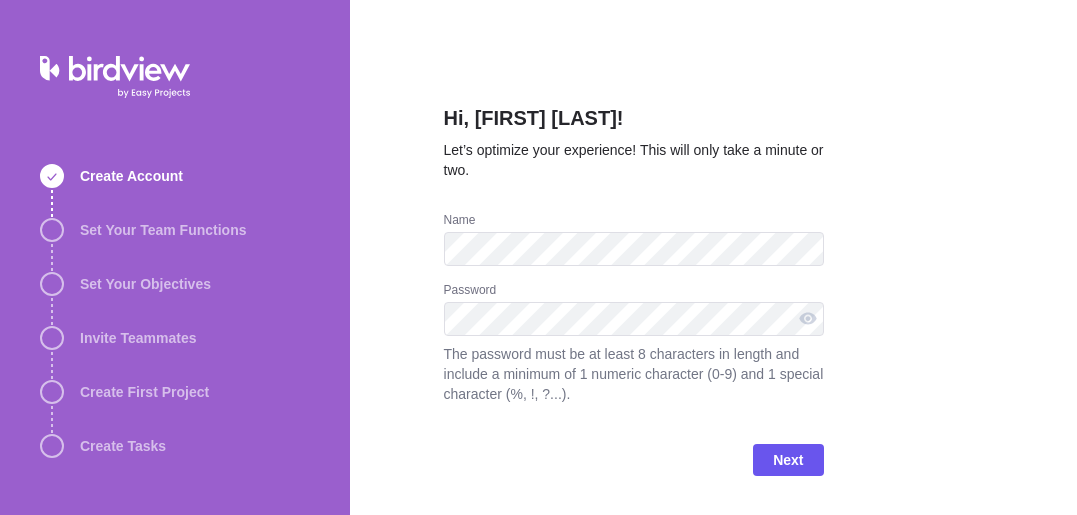 scroll, scrollTop: 0, scrollLeft: 0, axis: both 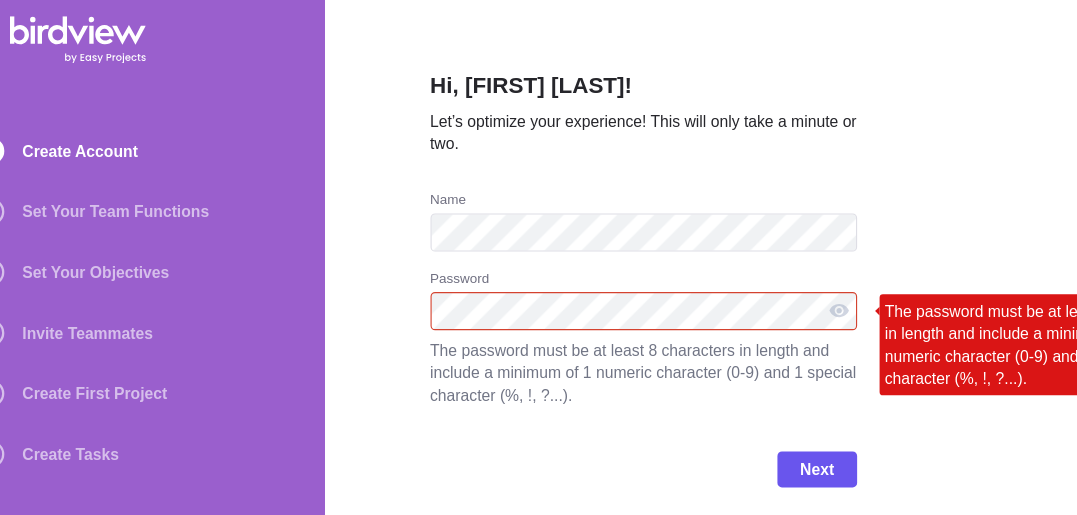 click on "Next" at bounding box center (634, 468) 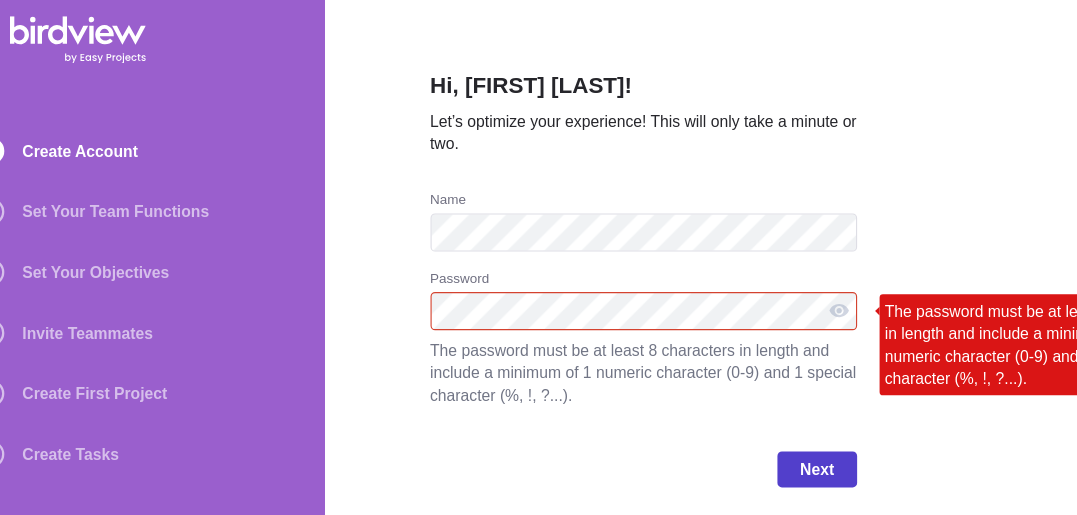 click on "Next" at bounding box center [788, 460] 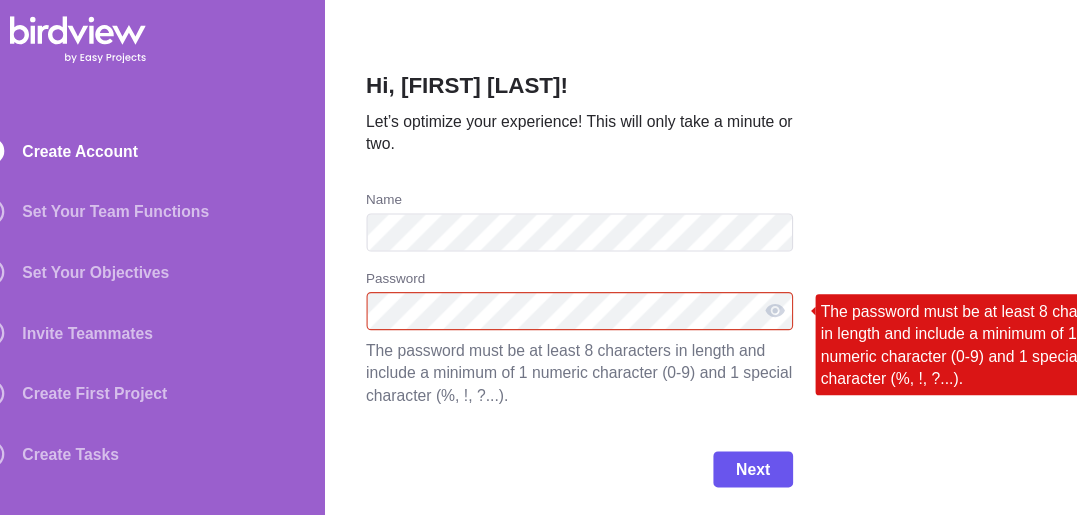 scroll, scrollTop: 0, scrollLeft: 65, axis: horizontal 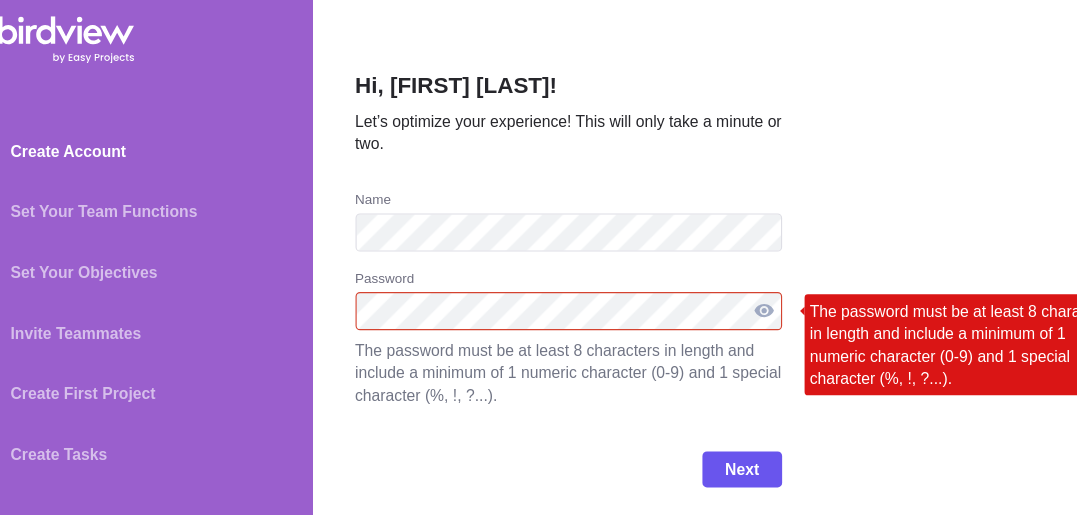 click at bounding box center (751, 319) 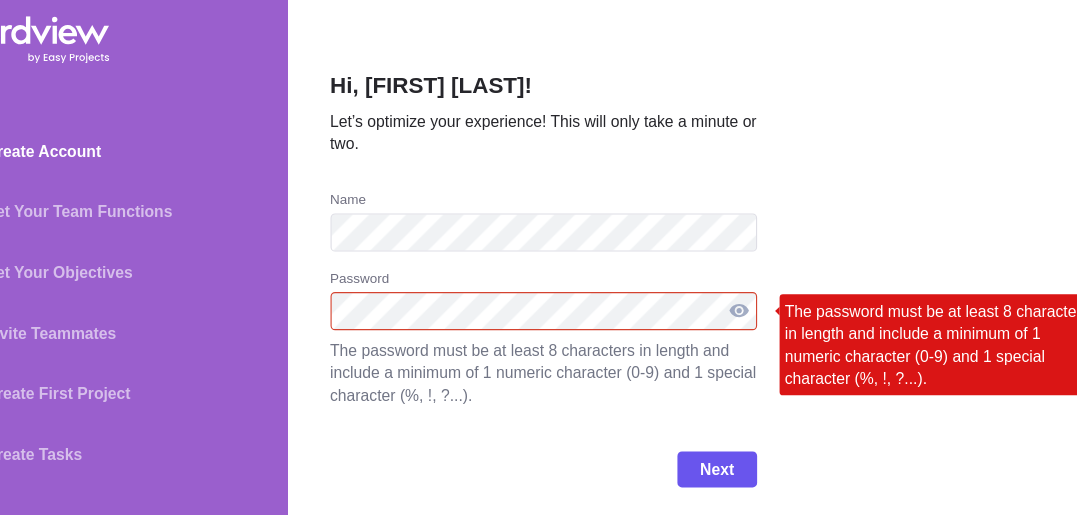 click on "Hi, [FIRST] [LAST]! Let’s optimize your experience! This will only take a minute or two. Name Password The password must be at least 8 characters in length and include a minimum of 1 numeric character (0-9) and 1 special character (%, !, ?...). The password must be at least 8 characters in length and include a minimum of 1 numeric character (0-9) and 1 special character (%, !, ?...). Next" at bounding box center (713, 257) 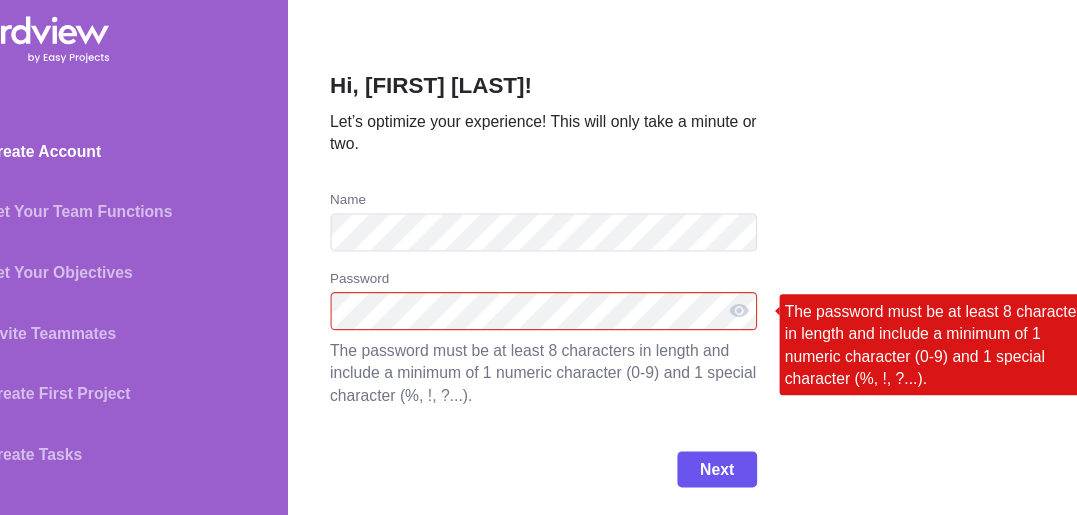 scroll, scrollTop: 0, scrollLeft: 0, axis: both 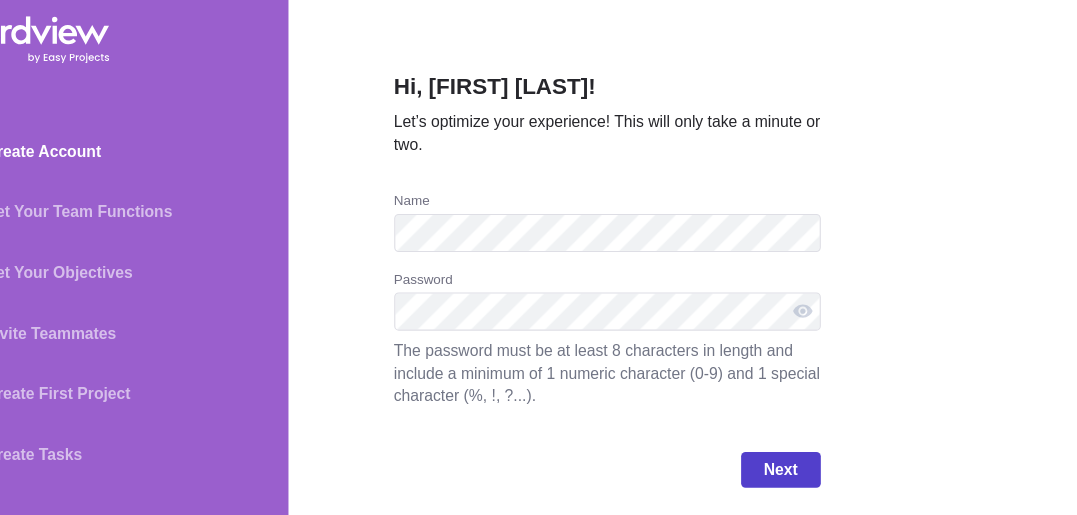 click on "Next" at bounding box center (788, 460) 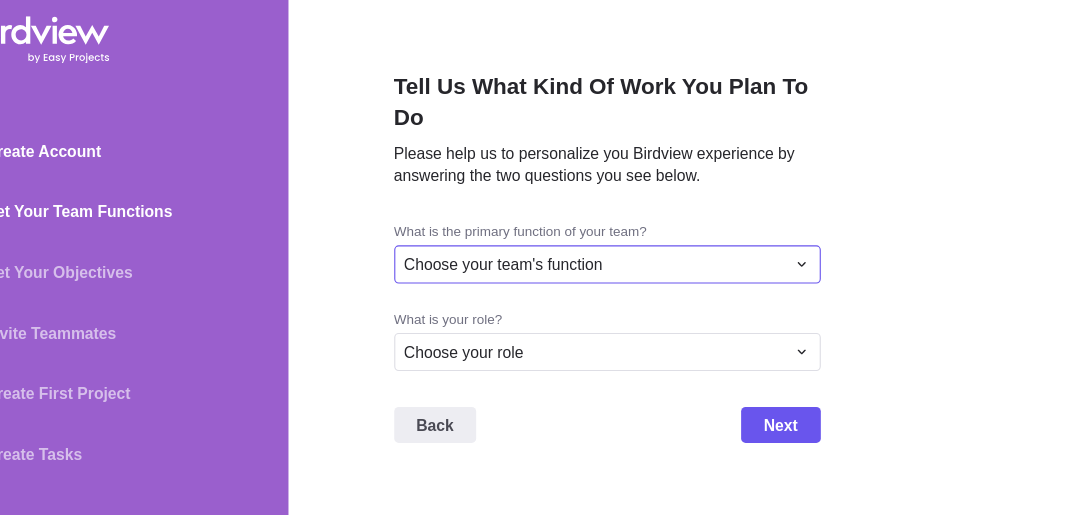 click on "Choose your team's function" at bounding box center (622, 277) 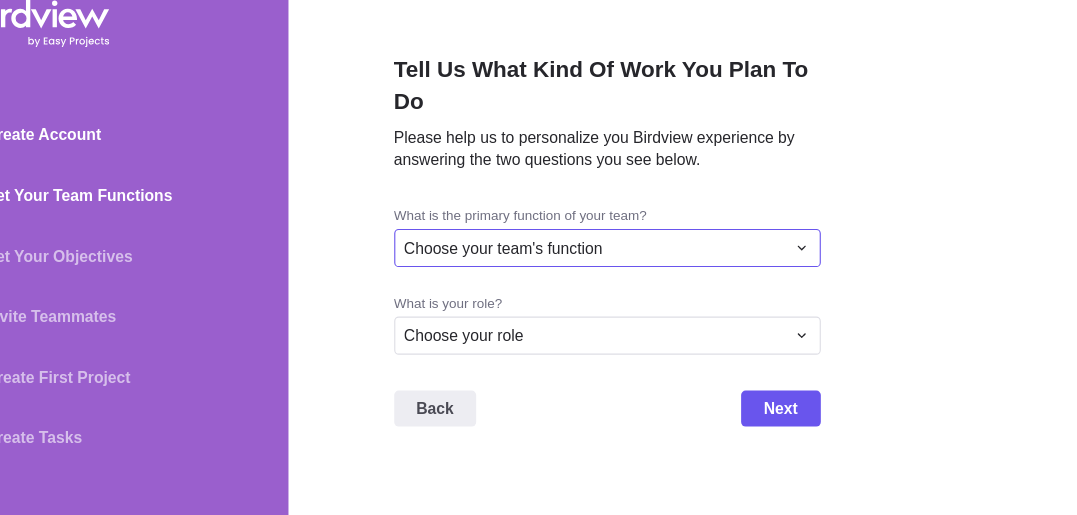 scroll, scrollTop: 7, scrollLeft: 0, axis: vertical 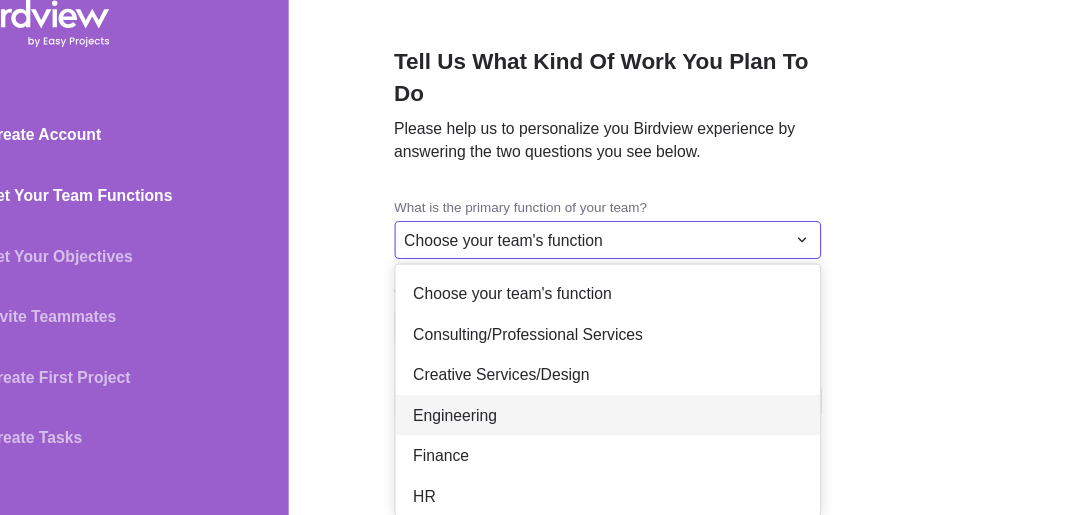 click on "Engineering" at bounding box center (634, 426) 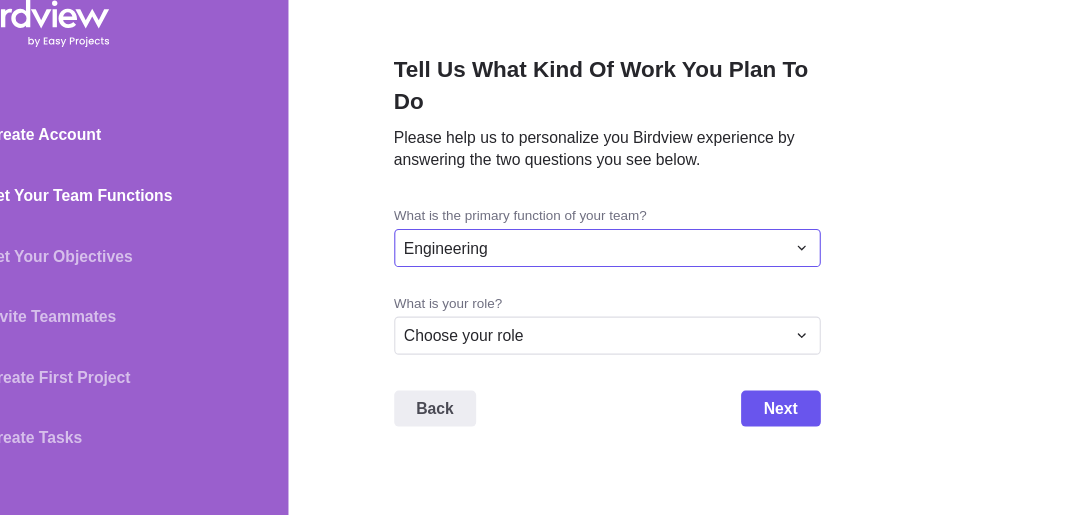 scroll, scrollTop: 0, scrollLeft: 0, axis: both 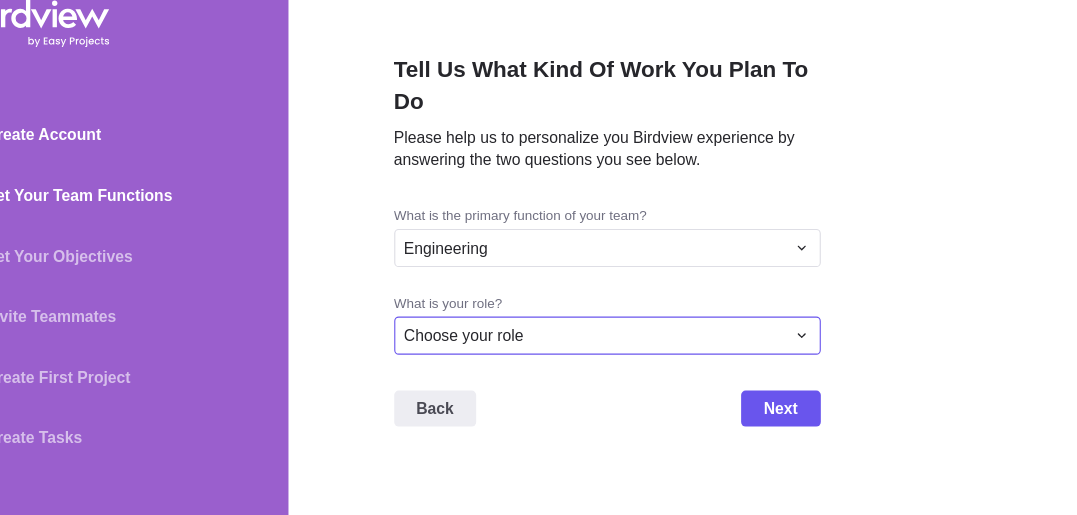 click on "Choose your role" at bounding box center [622, 277] 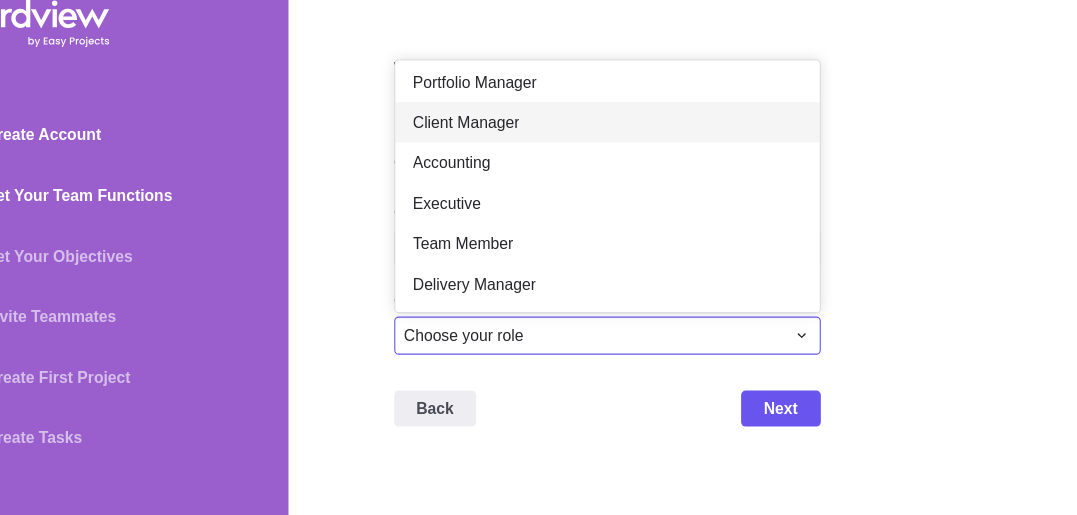 scroll, scrollTop: 0, scrollLeft: 0, axis: both 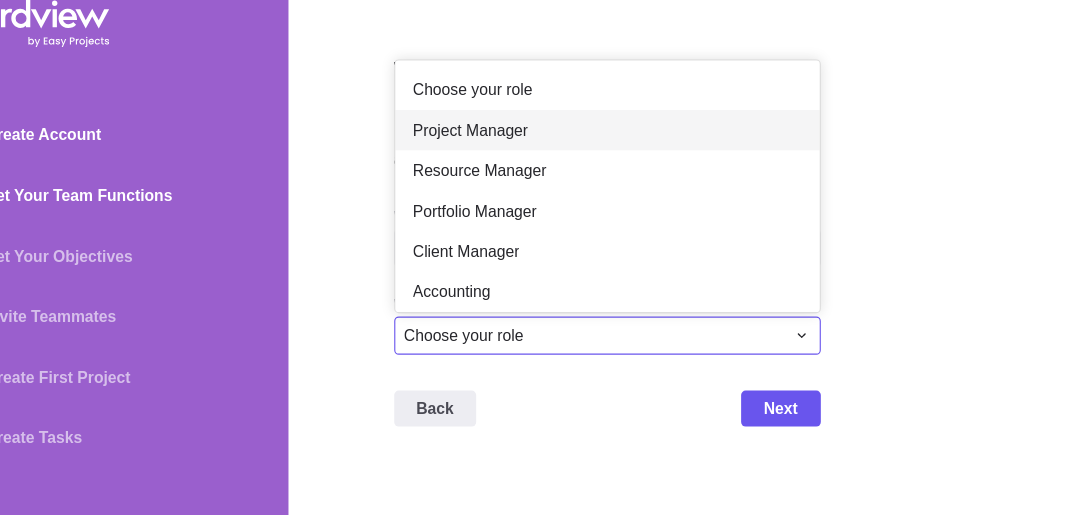 click on "Project Manager" at bounding box center [634, 172] 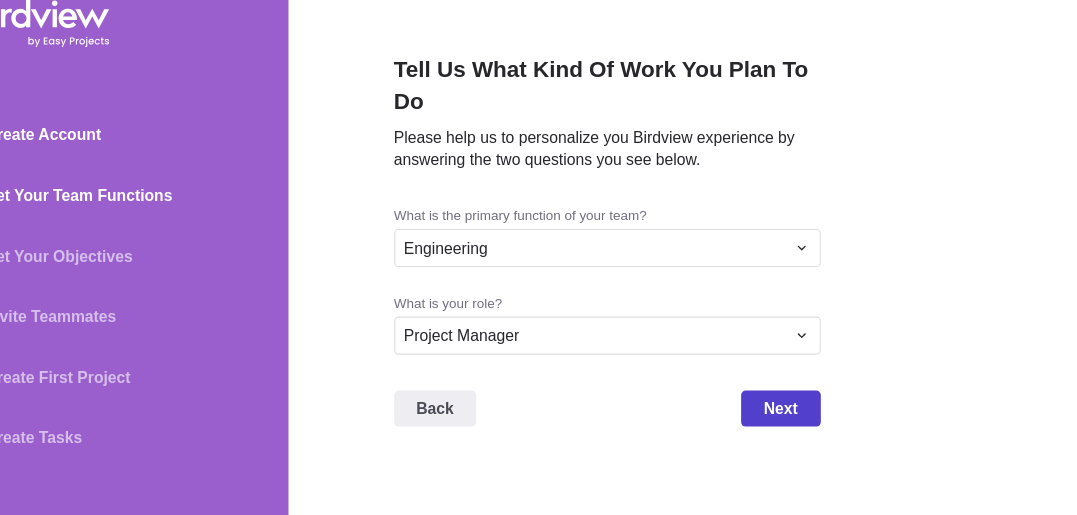 click on "Next" at bounding box center (788, 420) 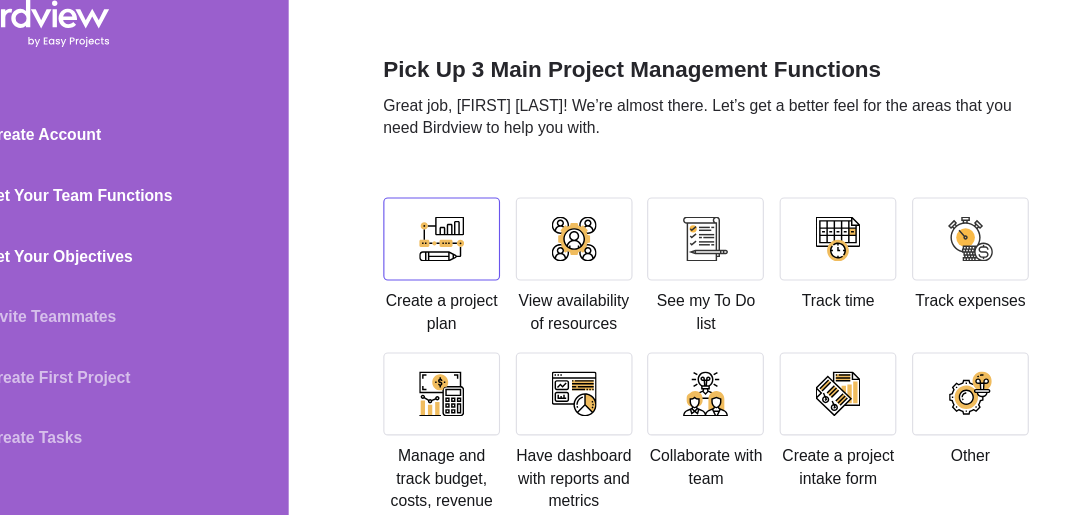 click at bounding box center [486, 269] 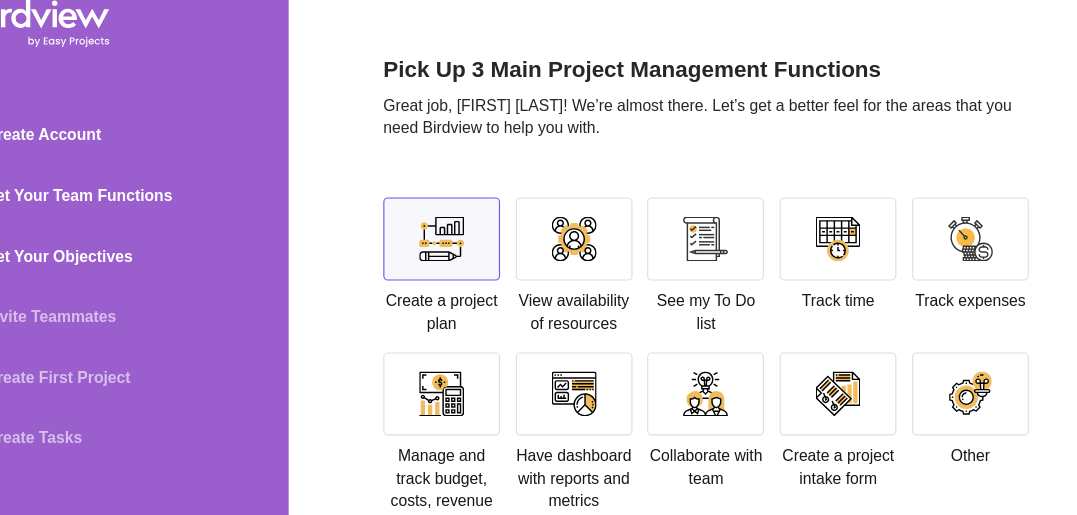 click at bounding box center [486, 269] 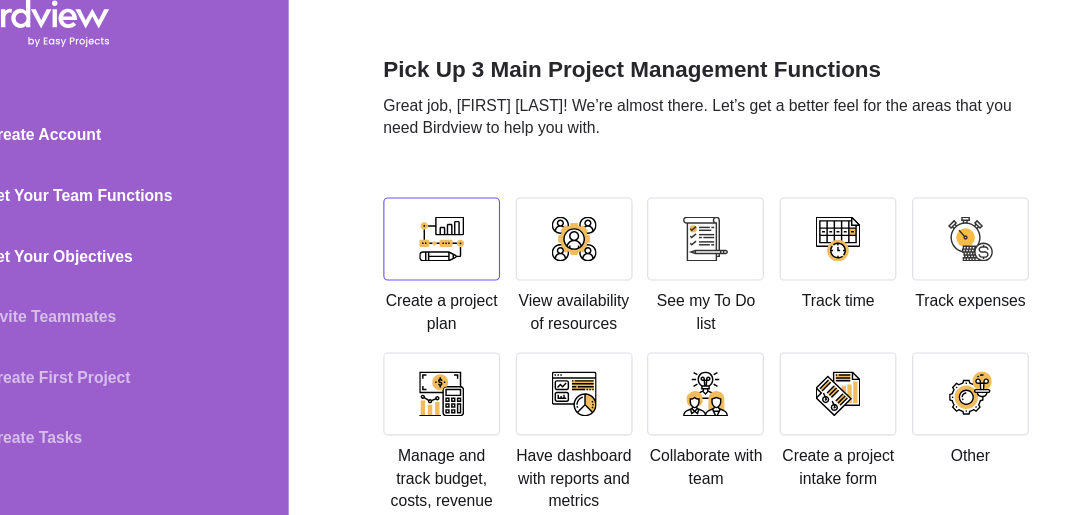 click at bounding box center (486, 269) 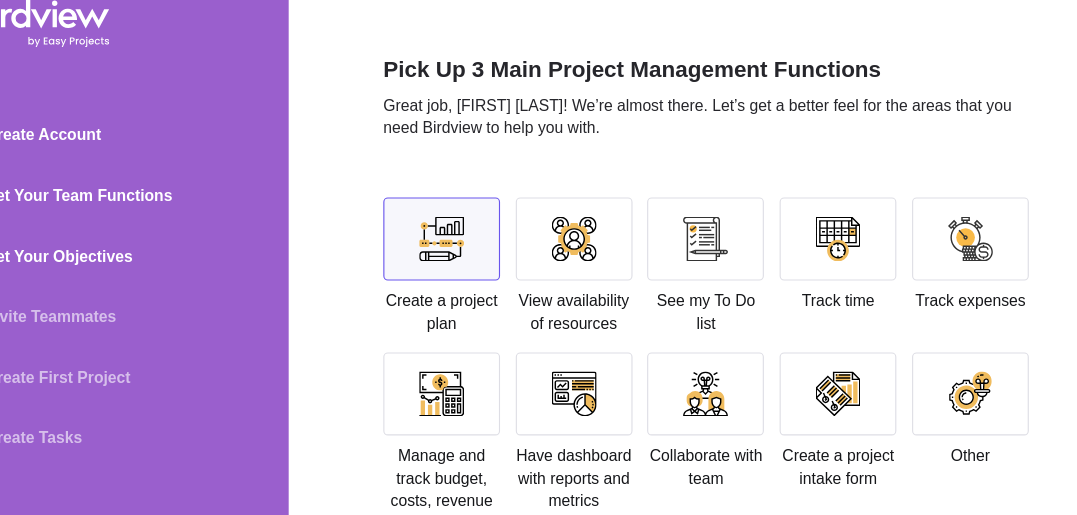 click at bounding box center [486, 269] 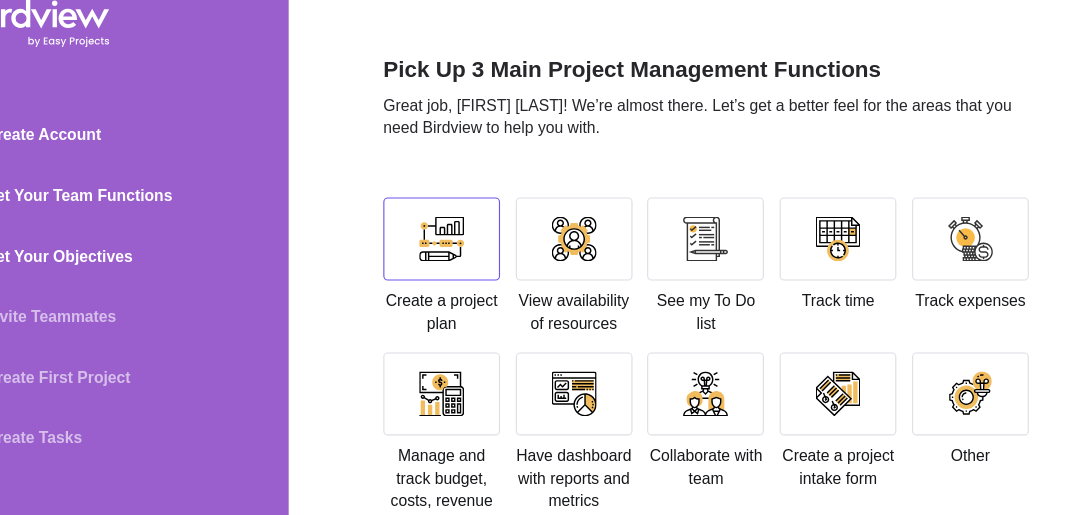 click at bounding box center [486, 269] 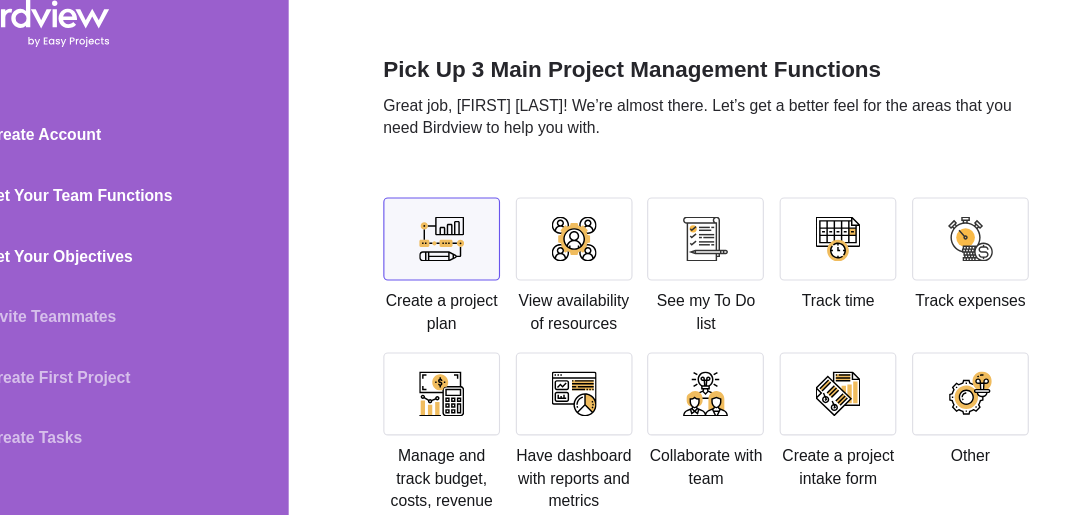 click at bounding box center (486, 269) 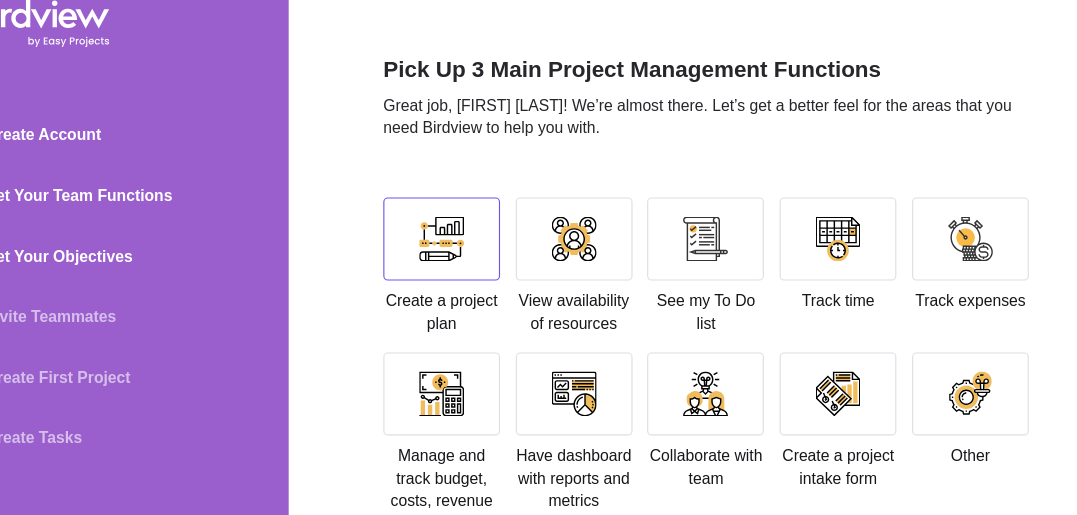 click at bounding box center [486, 269] 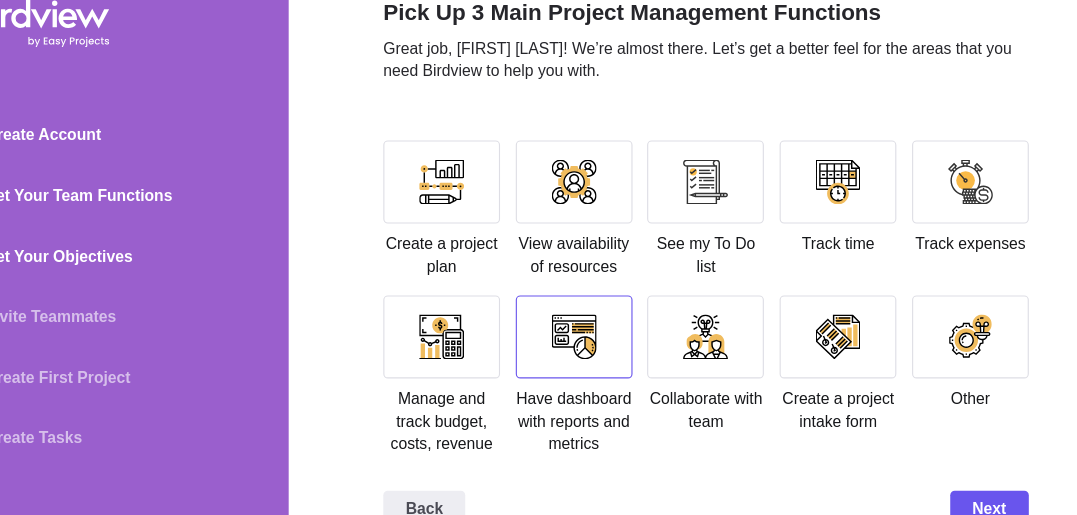 scroll, scrollTop: 91, scrollLeft: 0, axis: vertical 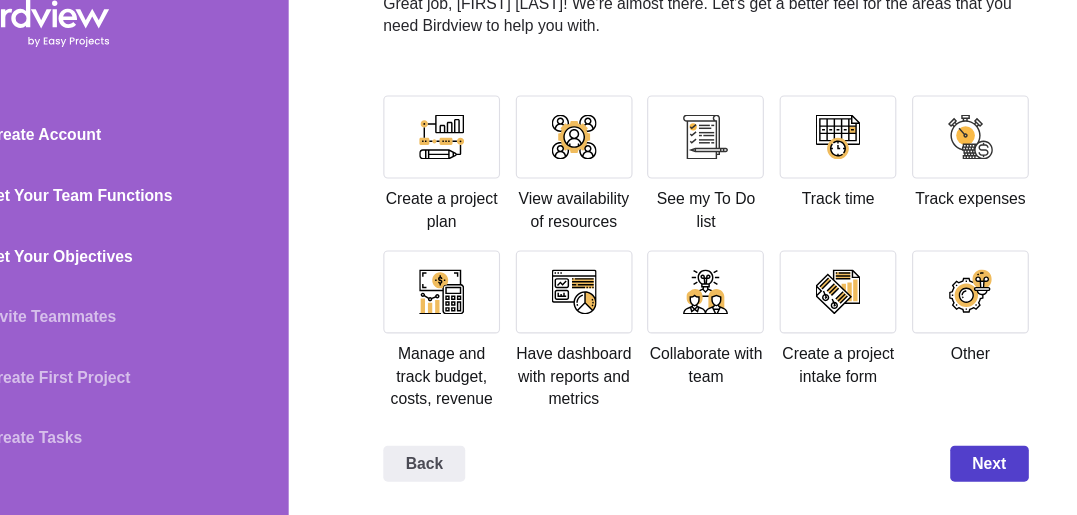 click on "Next" at bounding box center (974, 469) 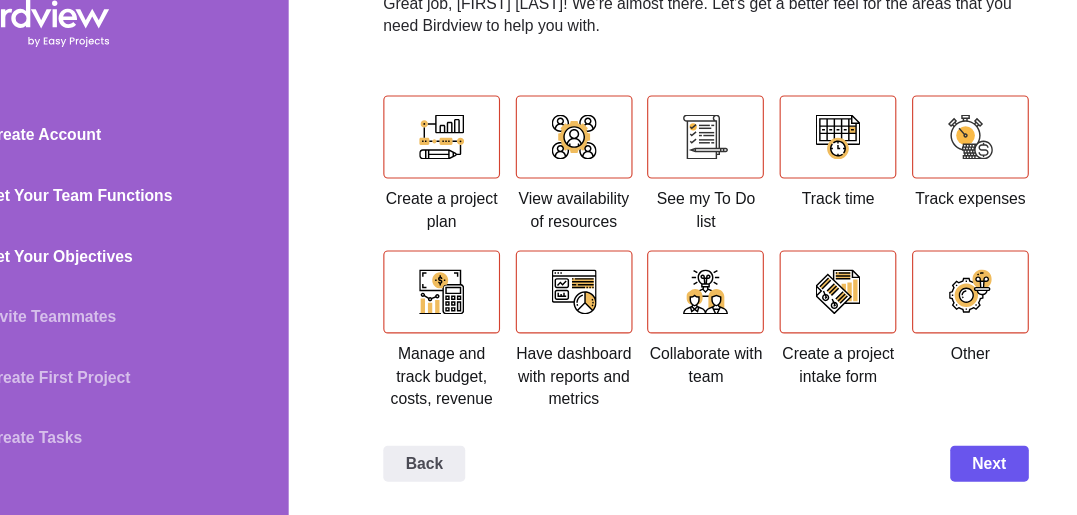 click on "Pick Up 3 Main Project Management Functions Great job, [FIRST] [LAST]! We’re almost there. Let’s get a better feel for the areas that you need Birdview to help you with. Create a project plan View availability of resources See my To Do list Track time Track expenses Manage and track budget, costs, revenue Have dashboard with reports and metrics Collaborate with team Create a project intake form Other Back Next" at bounding box center [713, 257] 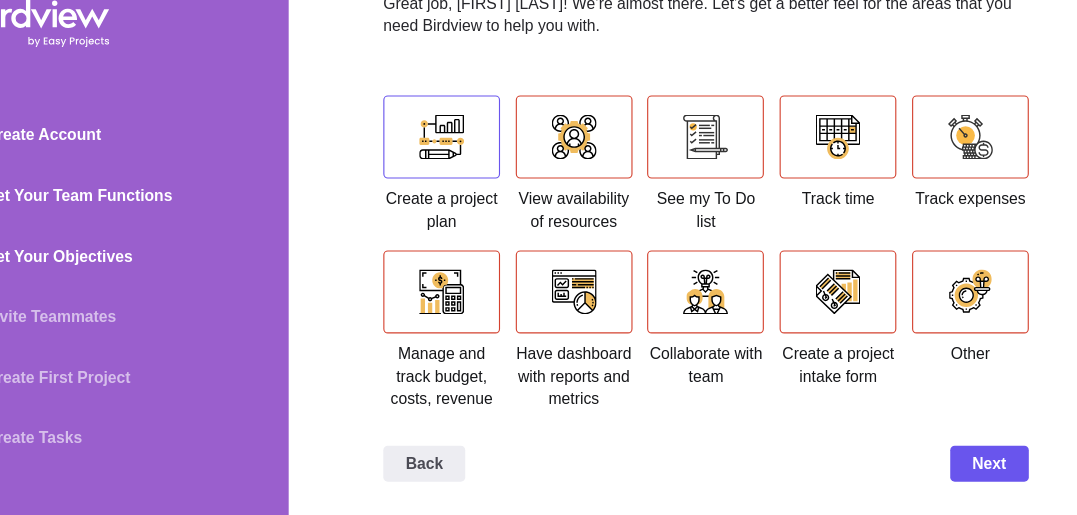click at bounding box center (486, 178) 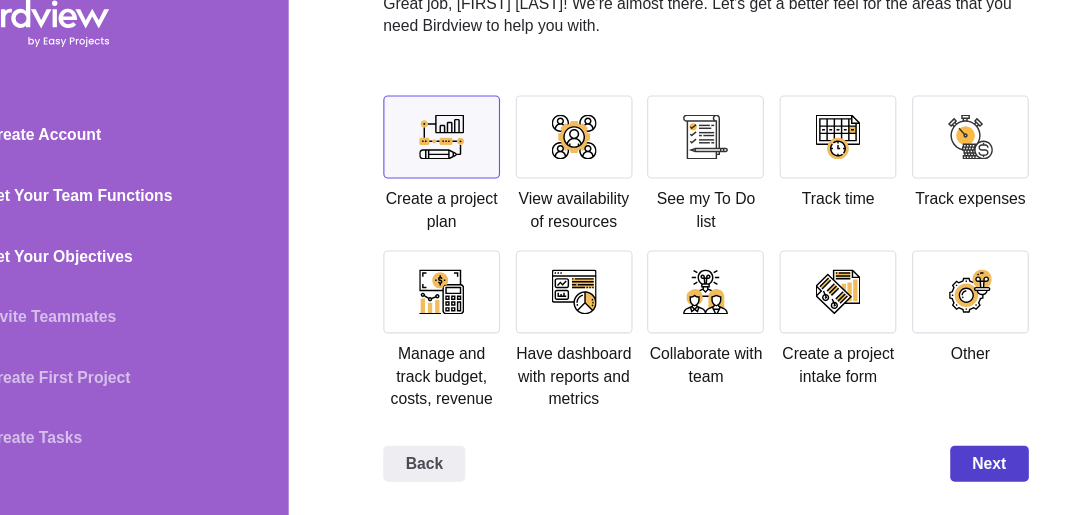 click on "Next" at bounding box center (974, 469) 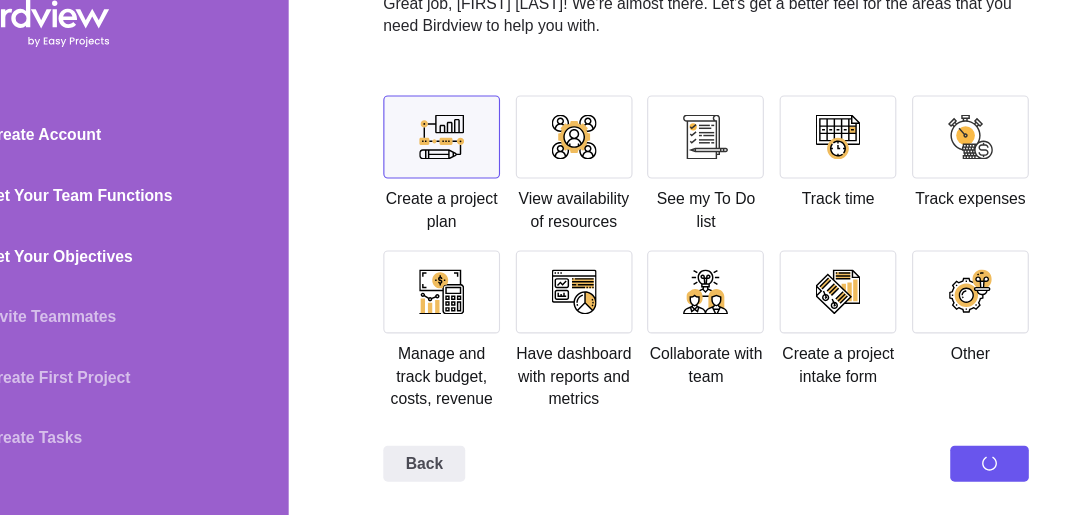 scroll, scrollTop: 0, scrollLeft: 0, axis: both 